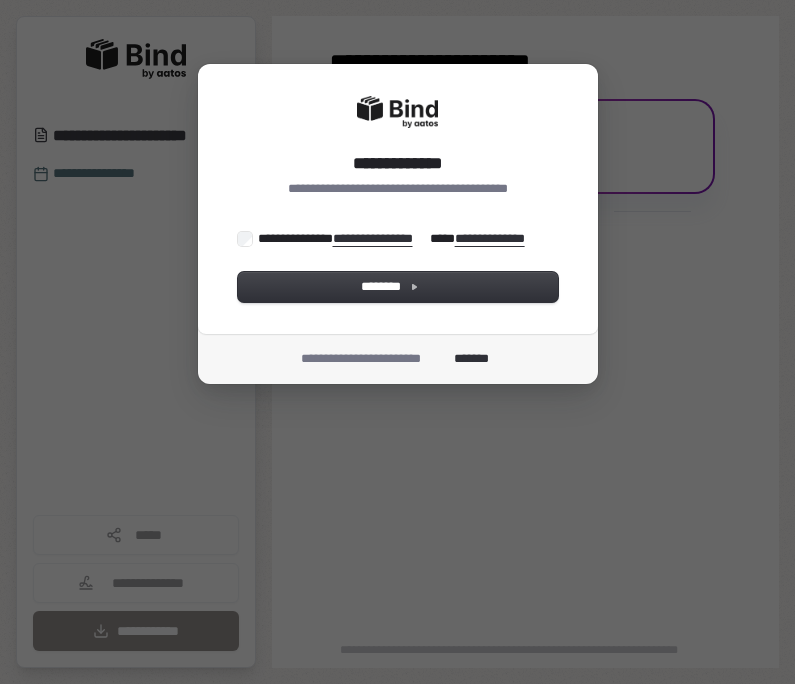 scroll, scrollTop: 0, scrollLeft: 0, axis: both 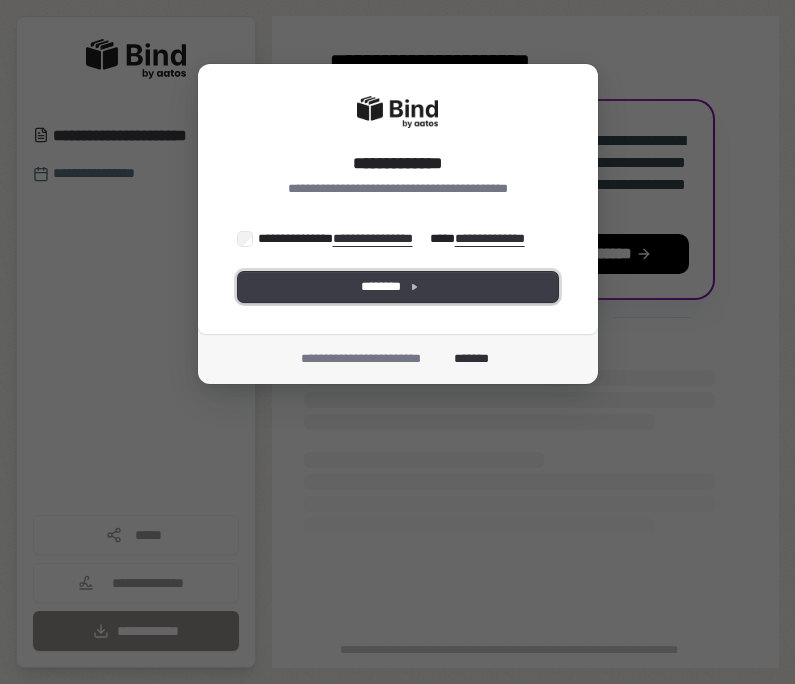 click on "********" at bounding box center (398, 287) 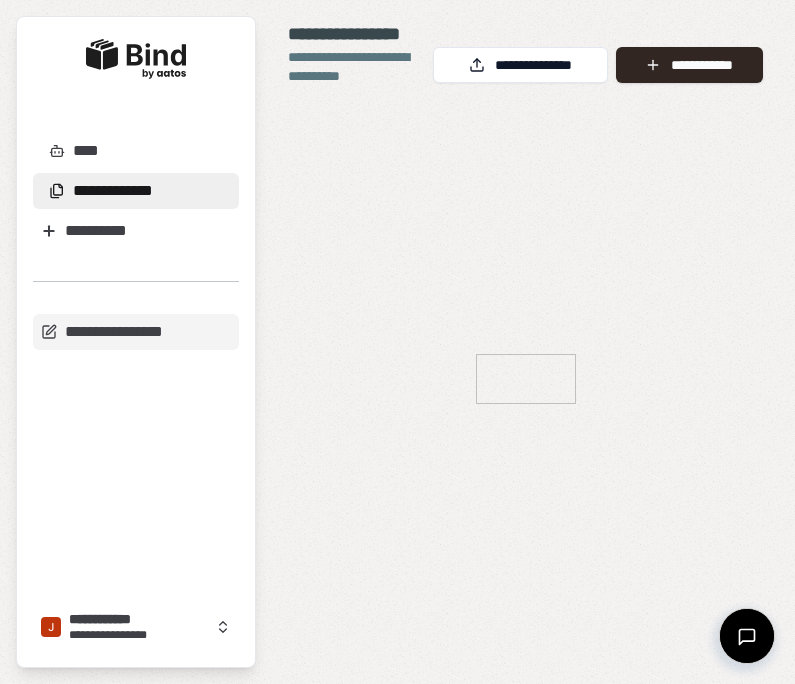 scroll, scrollTop: 0, scrollLeft: 0, axis: both 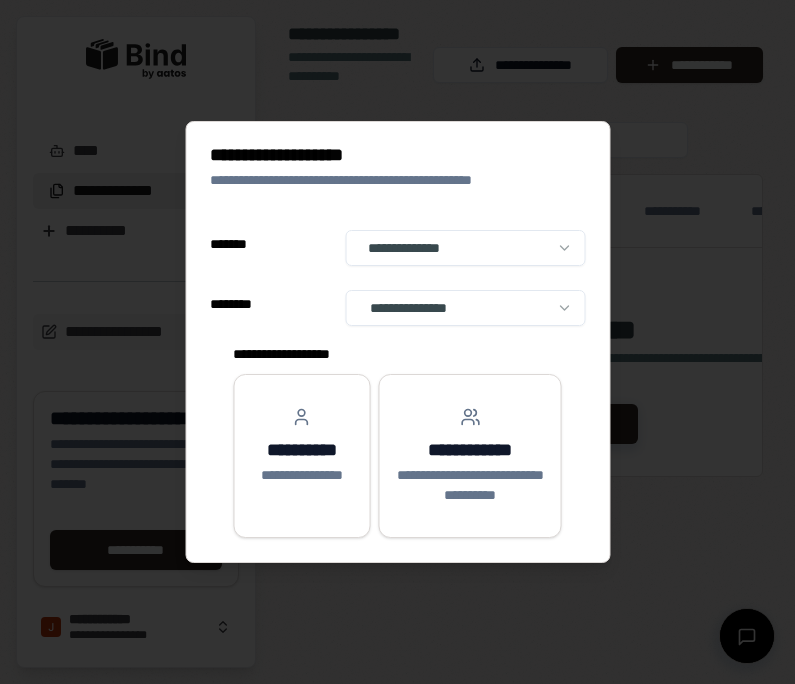 select on "**" 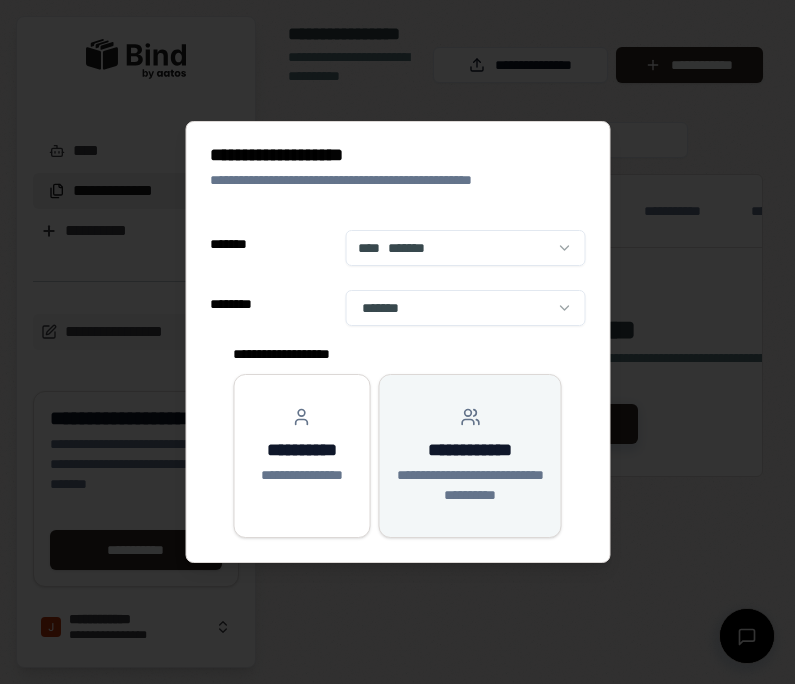 click on "**********" at bounding box center (470, 450) 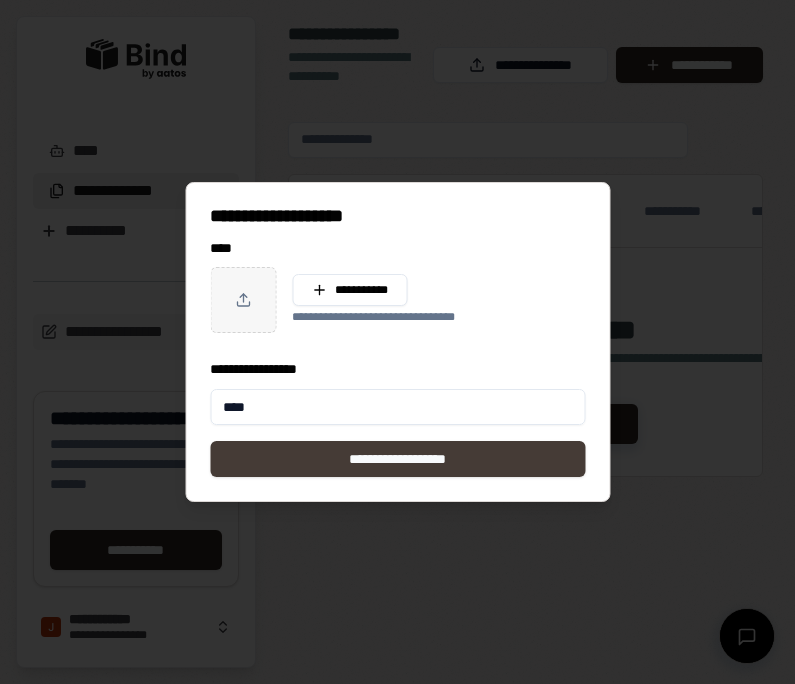 type on "****" 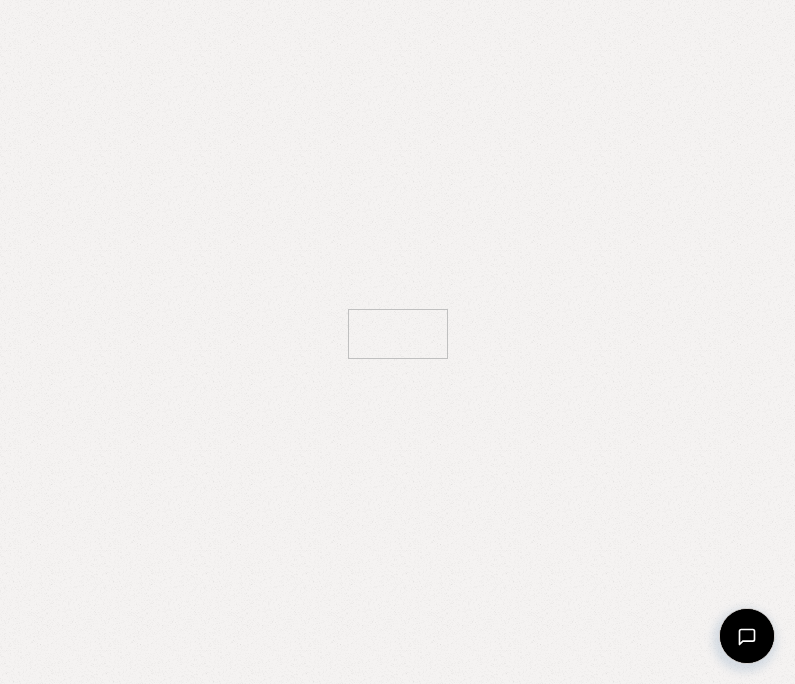 scroll, scrollTop: 0, scrollLeft: 0, axis: both 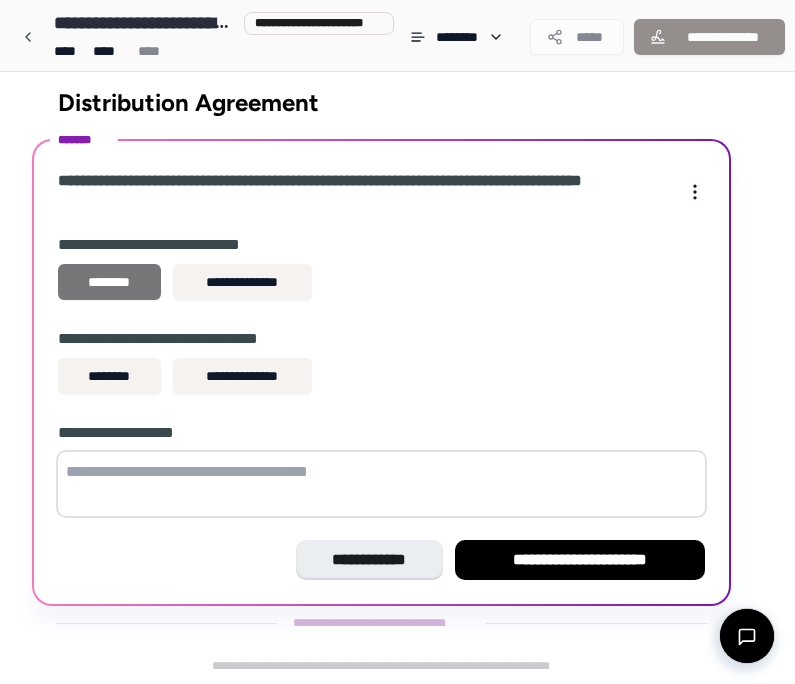 click on "********" at bounding box center [109, 282] 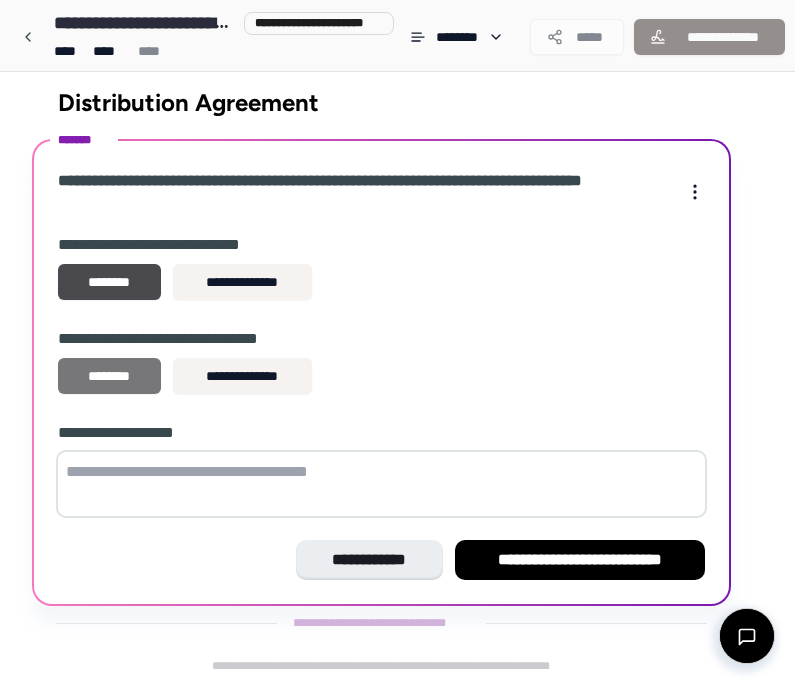 click on "********" at bounding box center [109, 376] 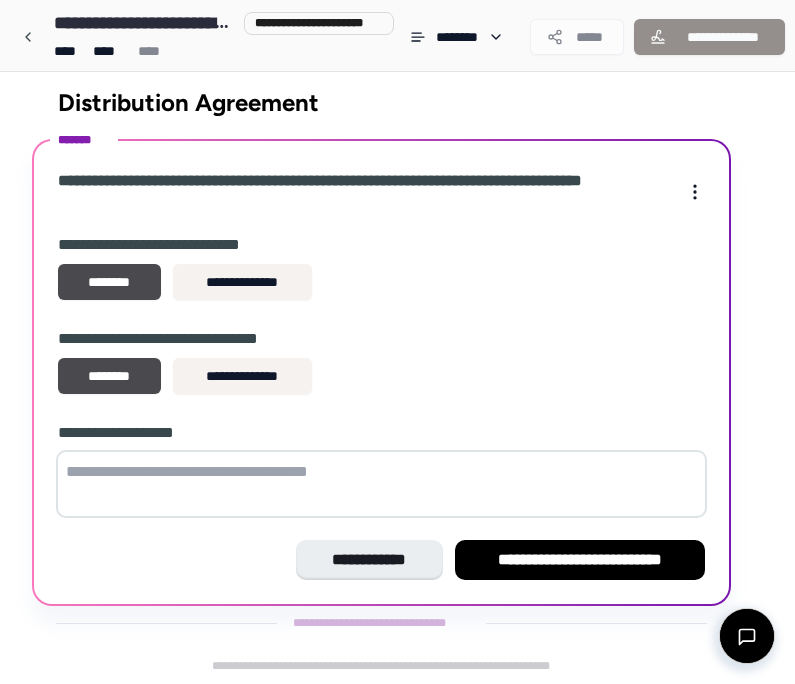 click at bounding box center [381, 484] 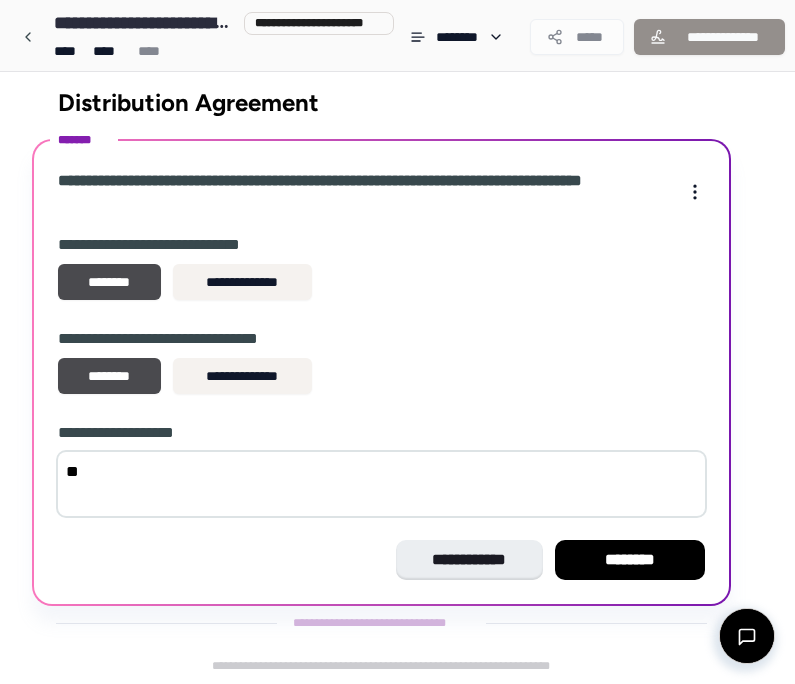 type on "*" 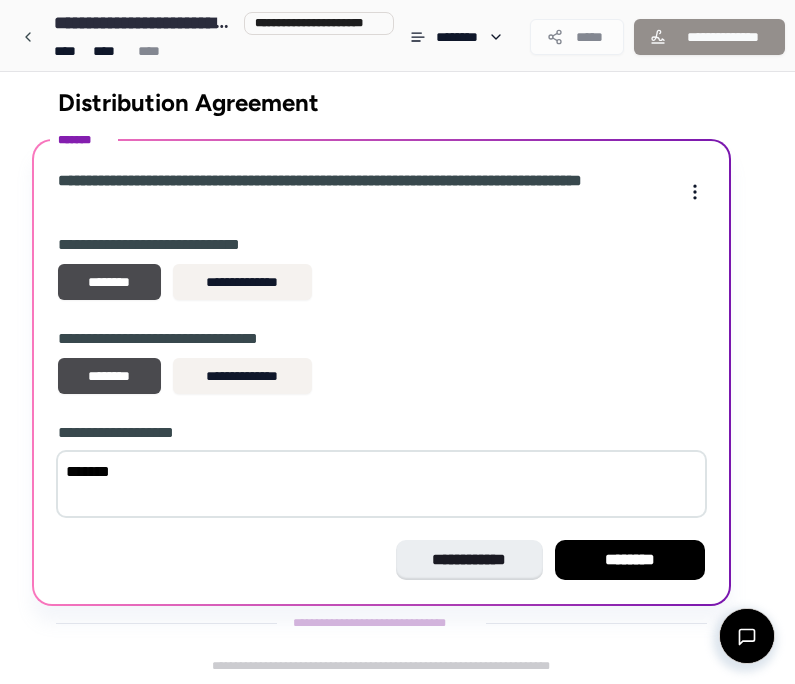 type on "********" 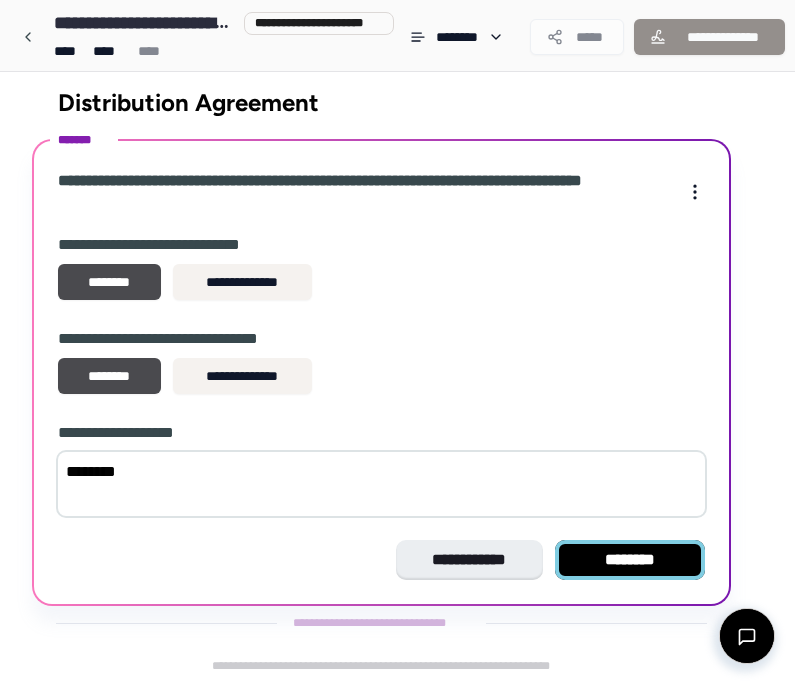 click on "********" at bounding box center (630, 560) 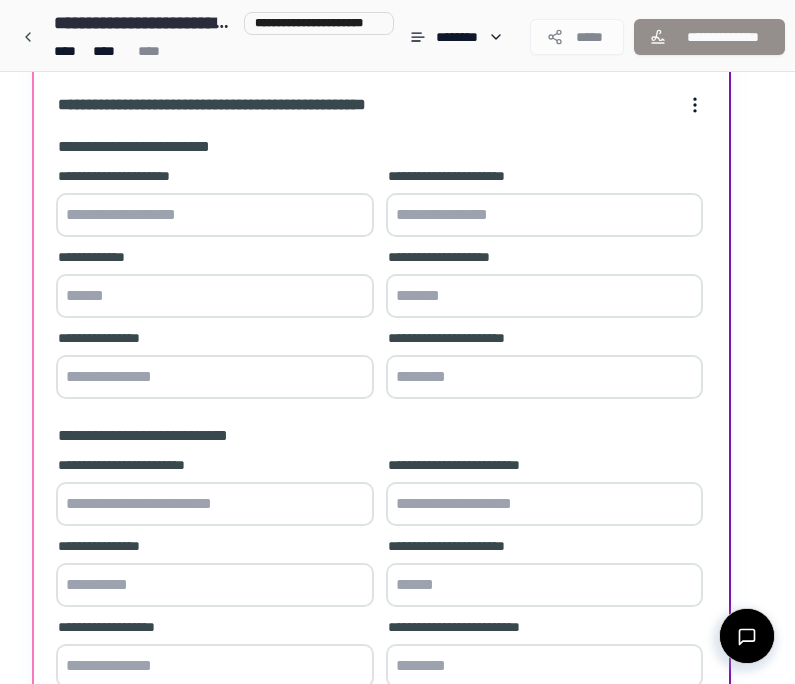scroll, scrollTop: 320, scrollLeft: 0, axis: vertical 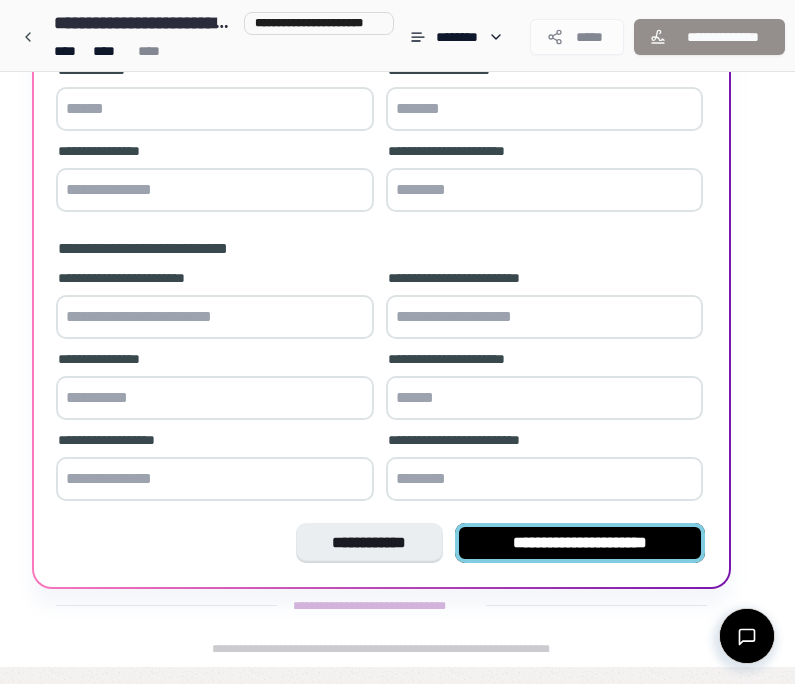 click on "**********" at bounding box center [580, 543] 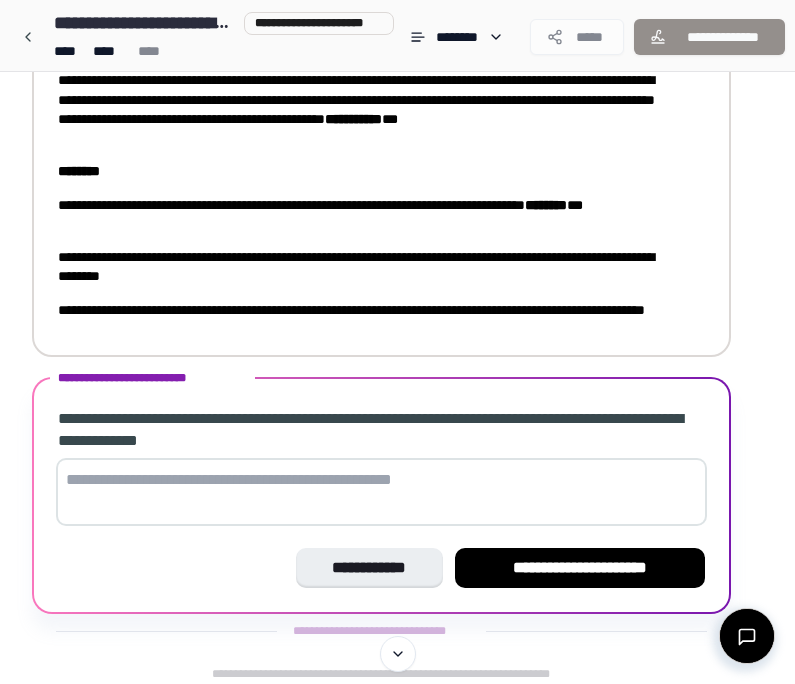 scroll, scrollTop: 214, scrollLeft: 0, axis: vertical 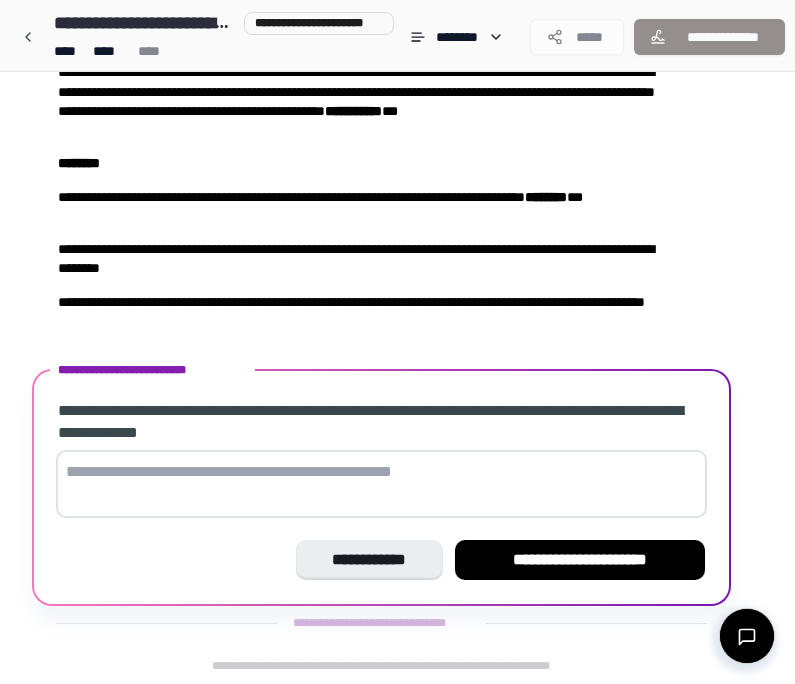 click at bounding box center [381, 484] 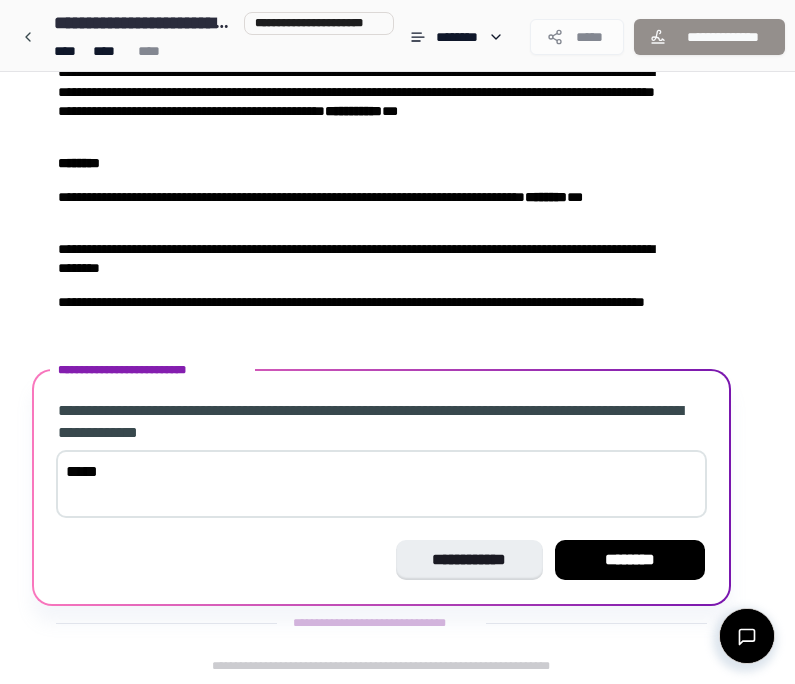 type on "******" 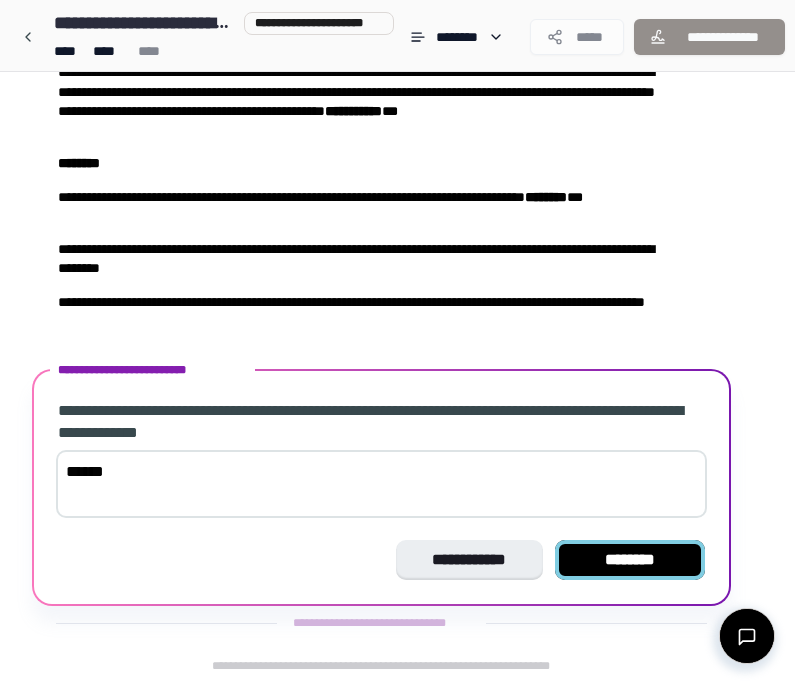 click on "********" at bounding box center [630, 560] 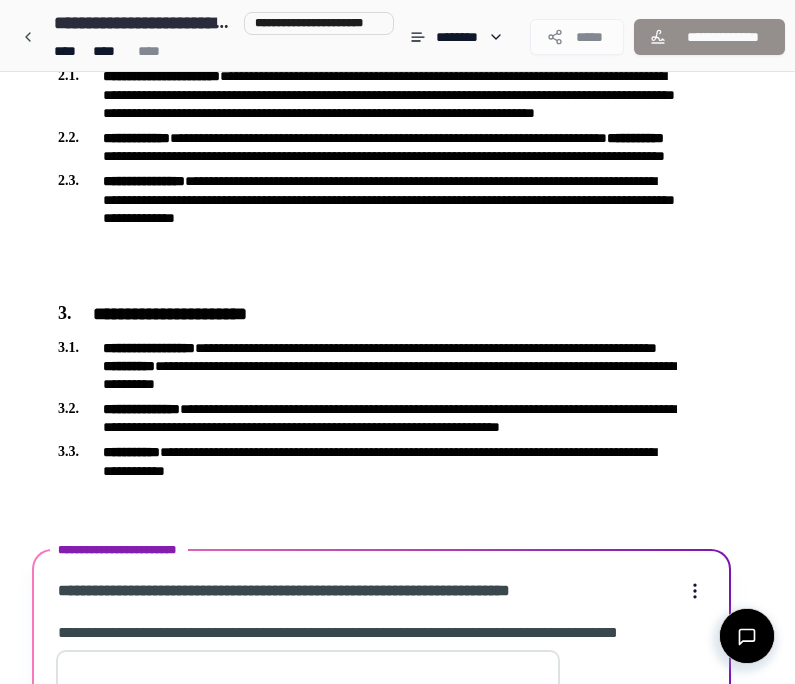 scroll, scrollTop: 1244, scrollLeft: 0, axis: vertical 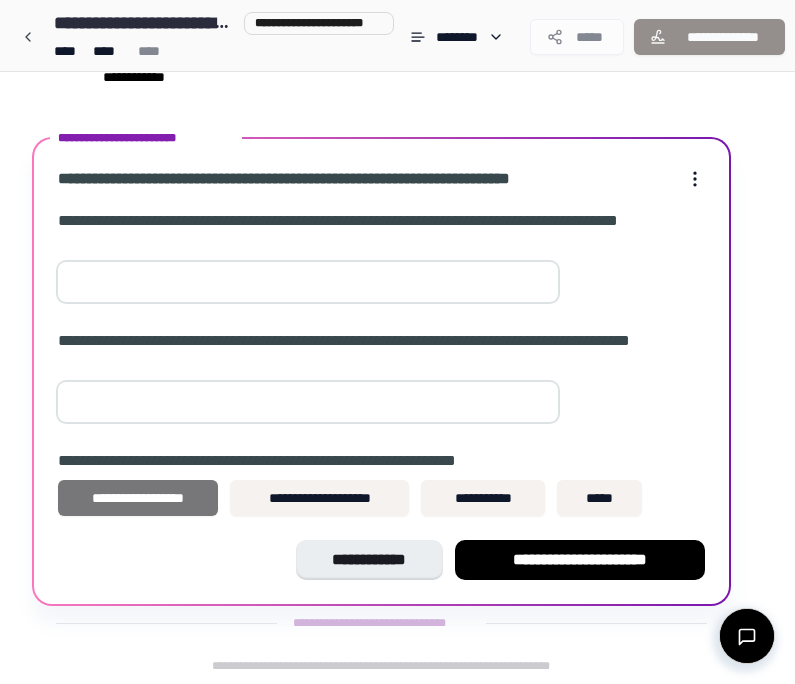 click on "**********" at bounding box center [138, 498] 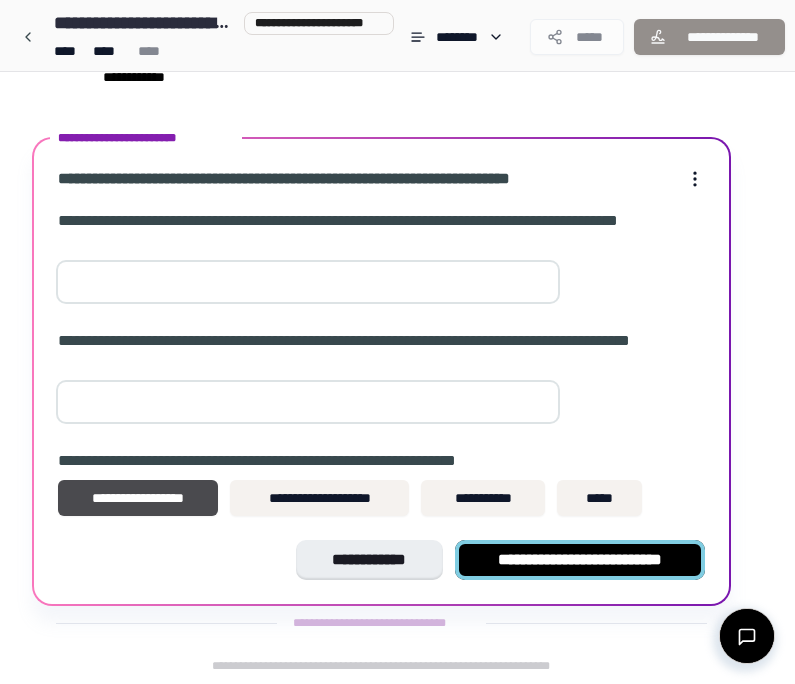 click on "**********" at bounding box center (580, 560) 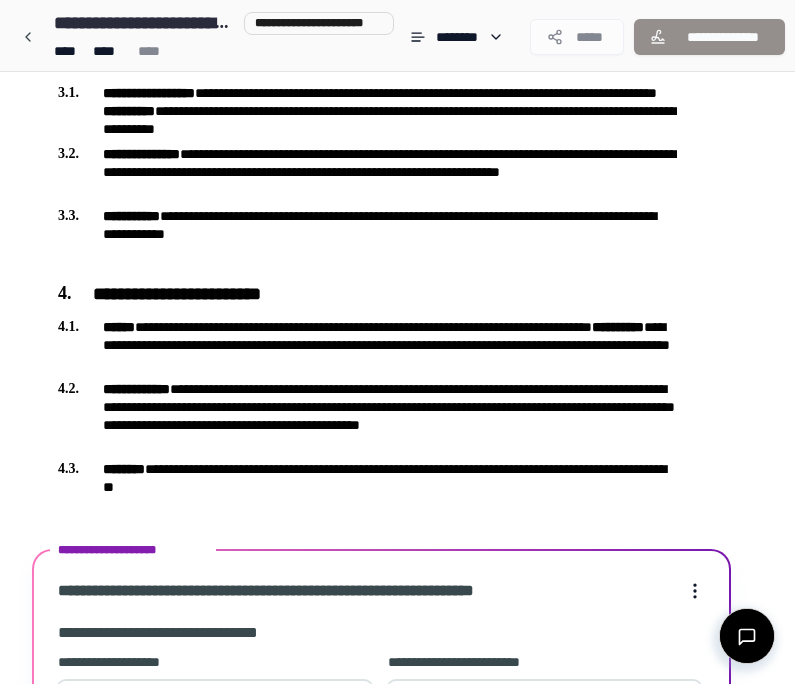 scroll, scrollTop: 1421, scrollLeft: 0, axis: vertical 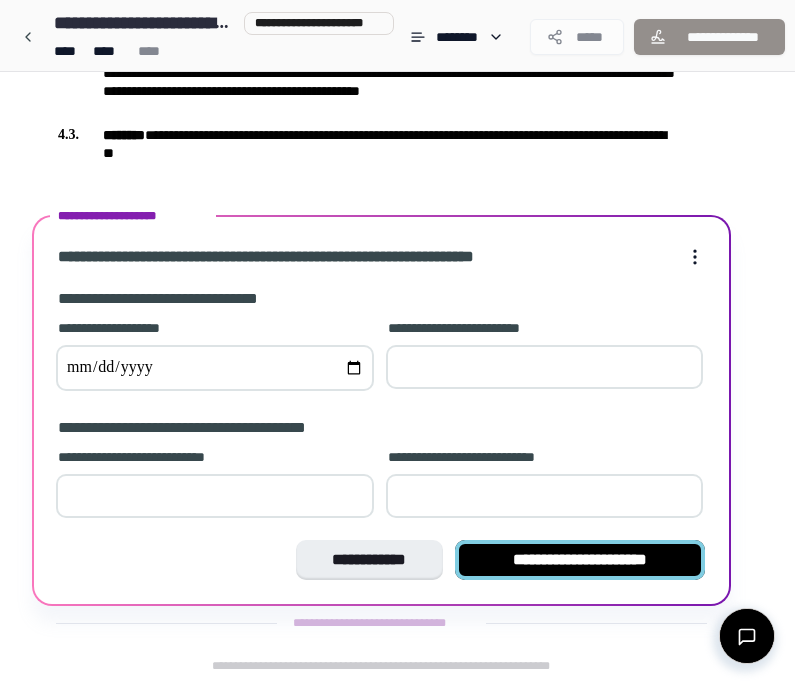 click on "**********" at bounding box center [580, 560] 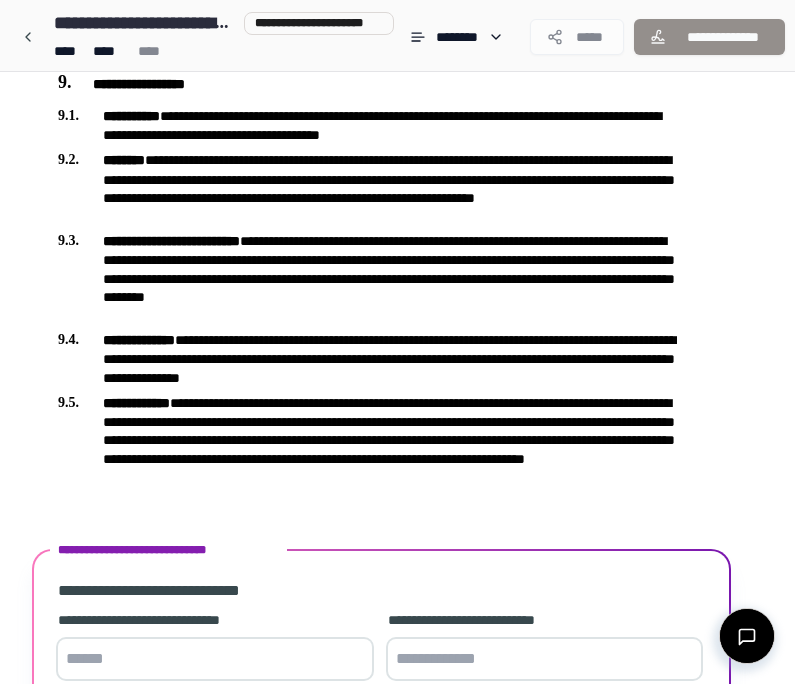 scroll, scrollTop: 2450, scrollLeft: 0, axis: vertical 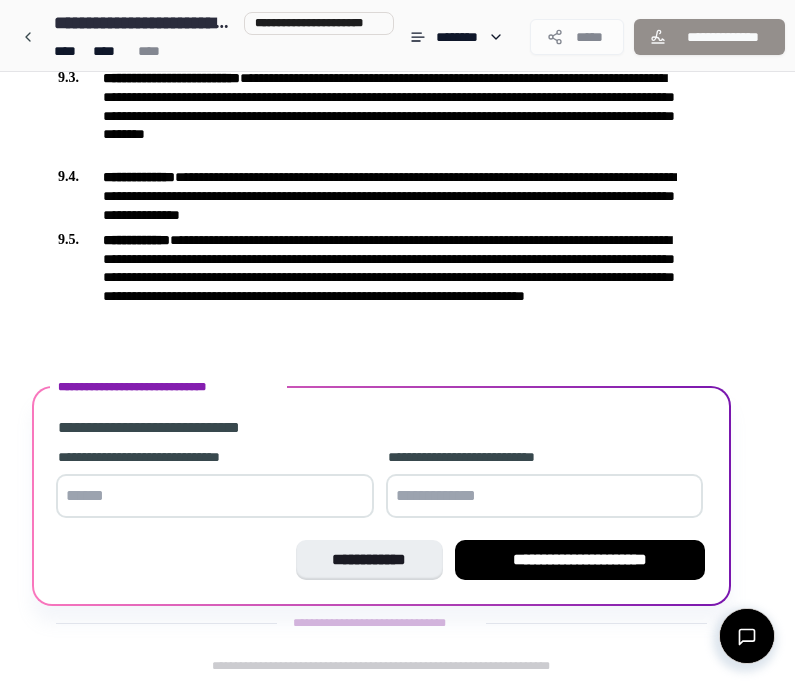 click at bounding box center (215, 496) 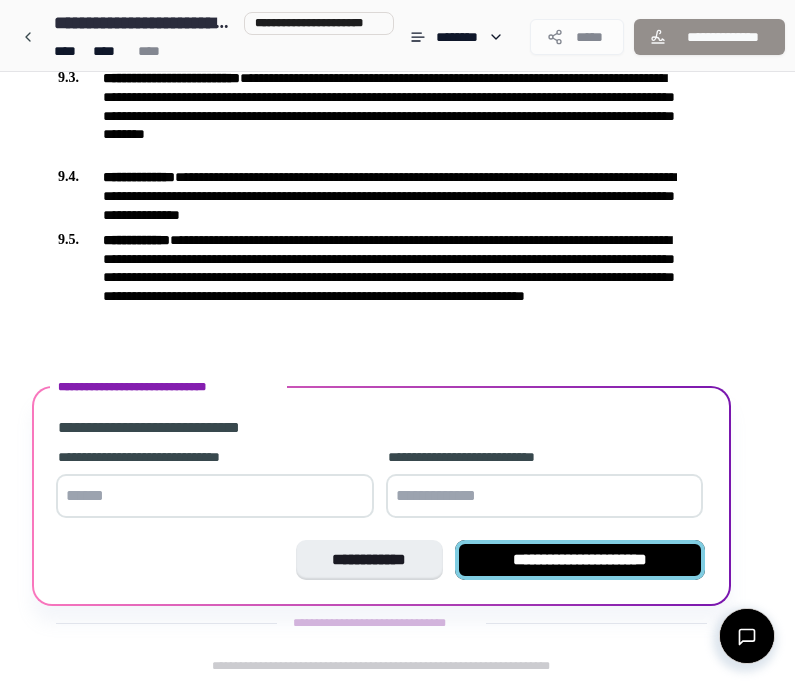 click on "**********" at bounding box center (580, 560) 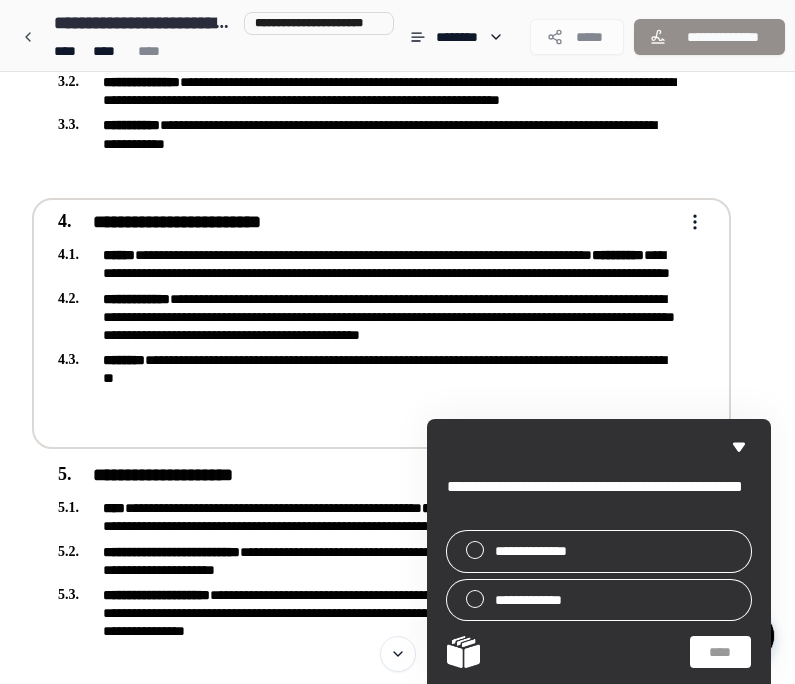 scroll, scrollTop: 0, scrollLeft: 0, axis: both 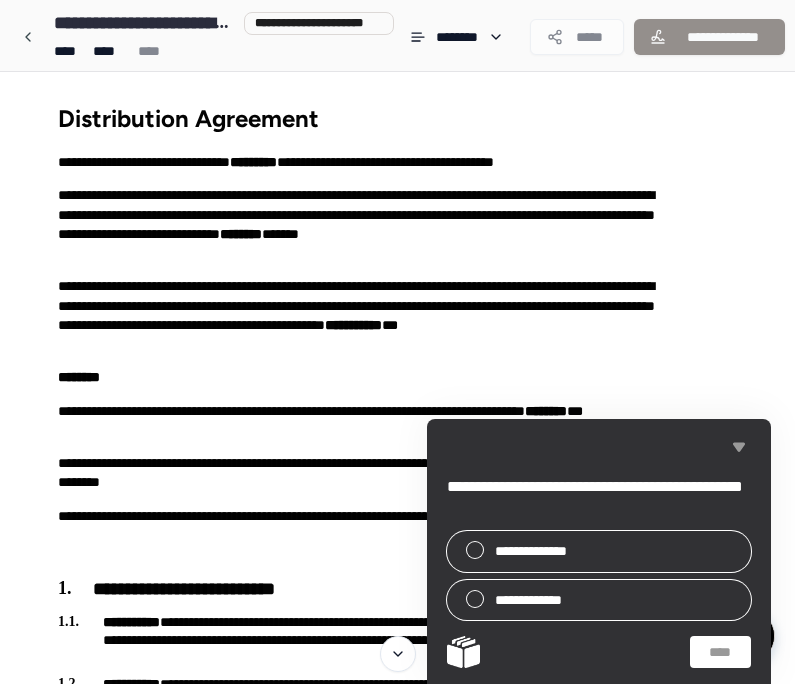 click 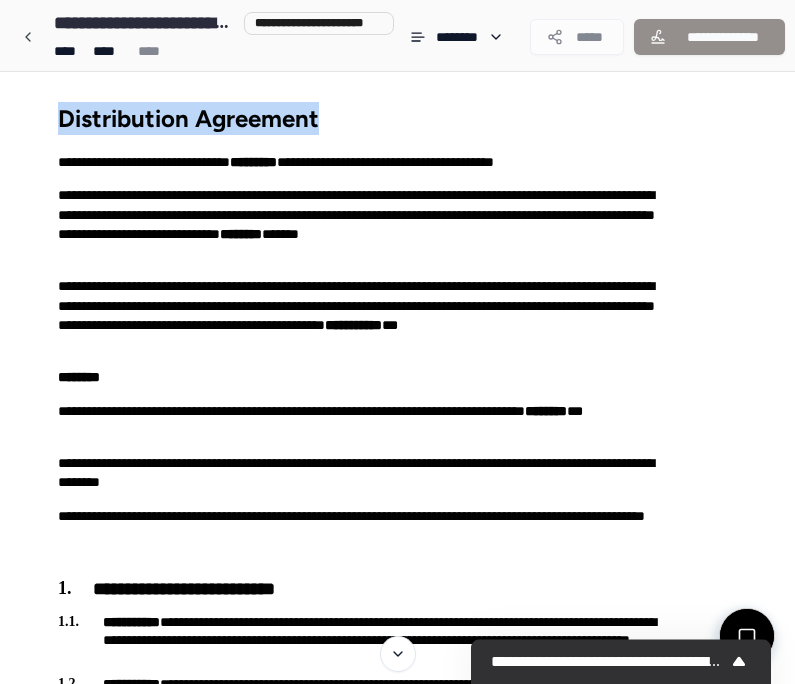 copy on "Distribution Agreement" 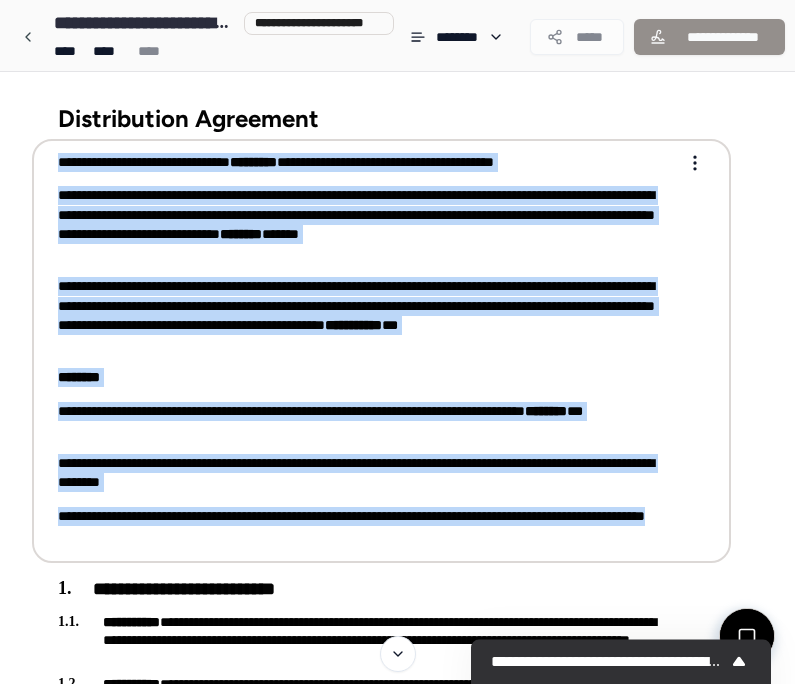 copy on "[ADDRESS]
[ADDRESS]
[ADDRESS]
[ADDRESS]
[ADDRESS]
[ADDRESS]..." 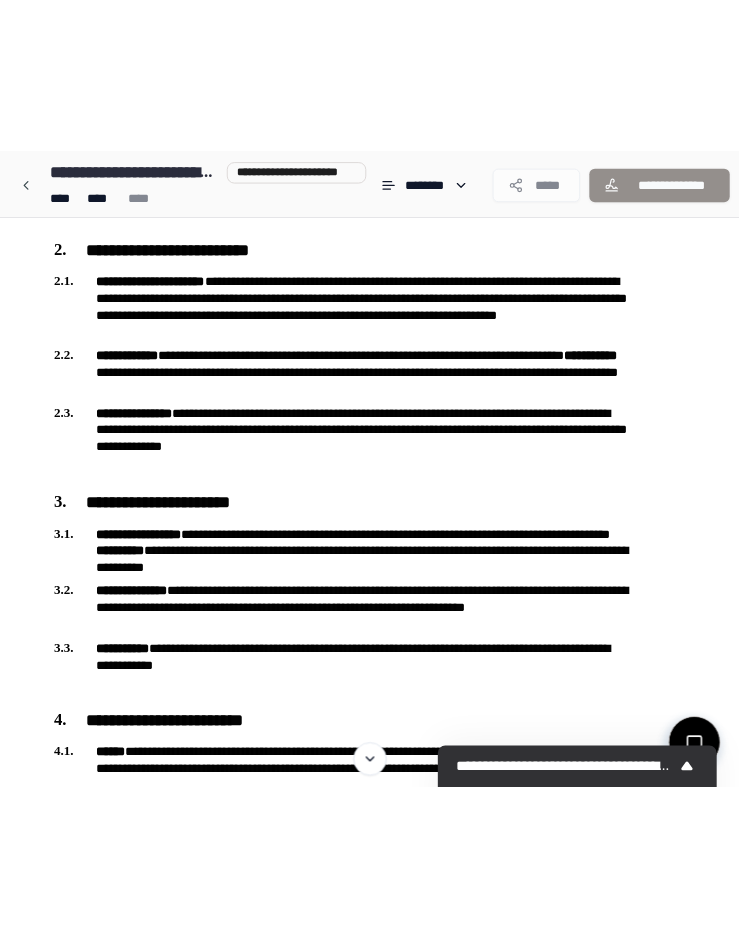 scroll, scrollTop: 918, scrollLeft: 0, axis: vertical 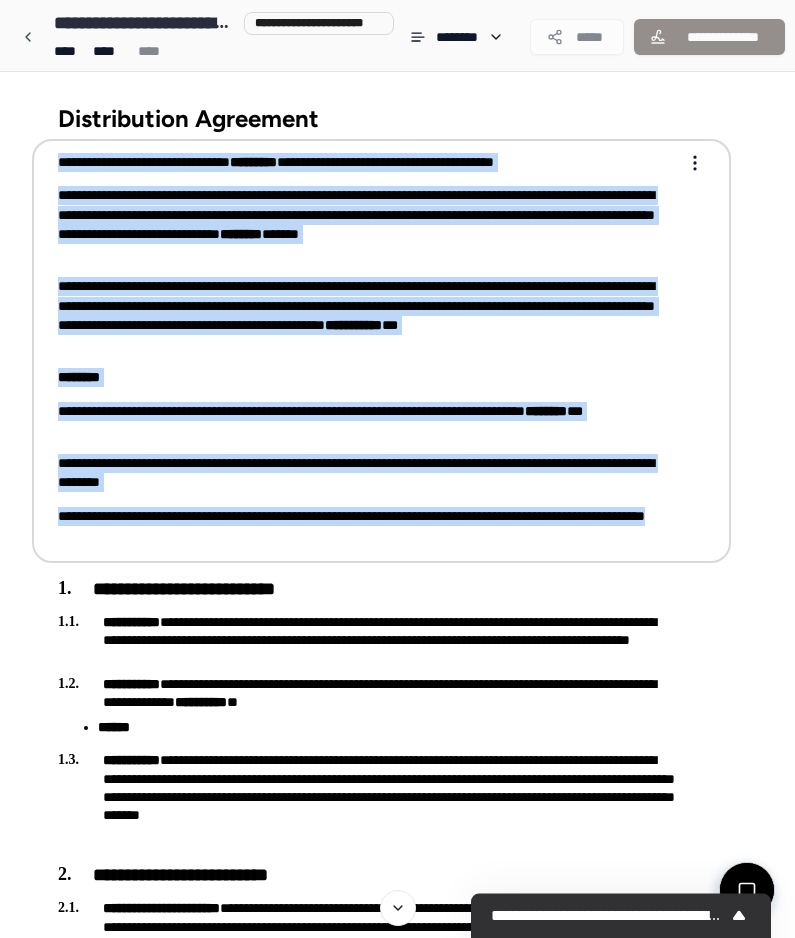 drag, startPoint x: 218, startPoint y: 536, endPoint x: 54, endPoint y: 160, distance: 410.20972 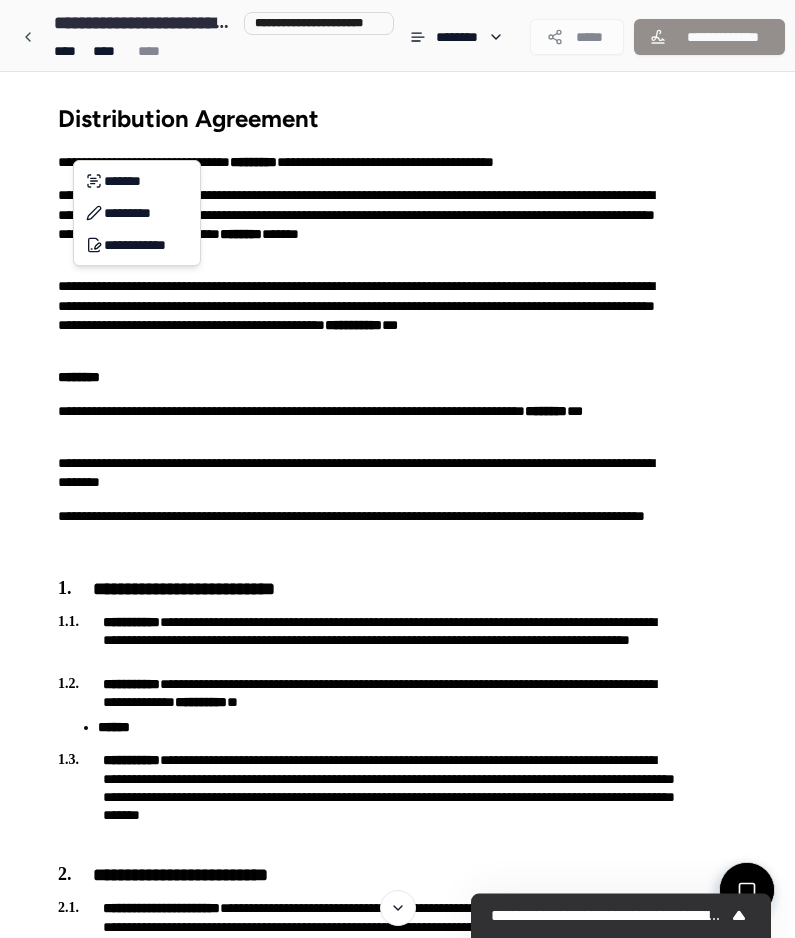 click on "[ADDRESS] [ADDRESS] [ADDRESS] [ADDRESS] [ADDRESS] [ADDRESS] Distribution Agreement [ADDRESS]
[ADDRESS]
[ADDRESS]
[ADDRESS]
[ADDRESS]
[ADDRESS]
[ADDRESS]
[ADDRESS]" at bounding box center [397, 1850] 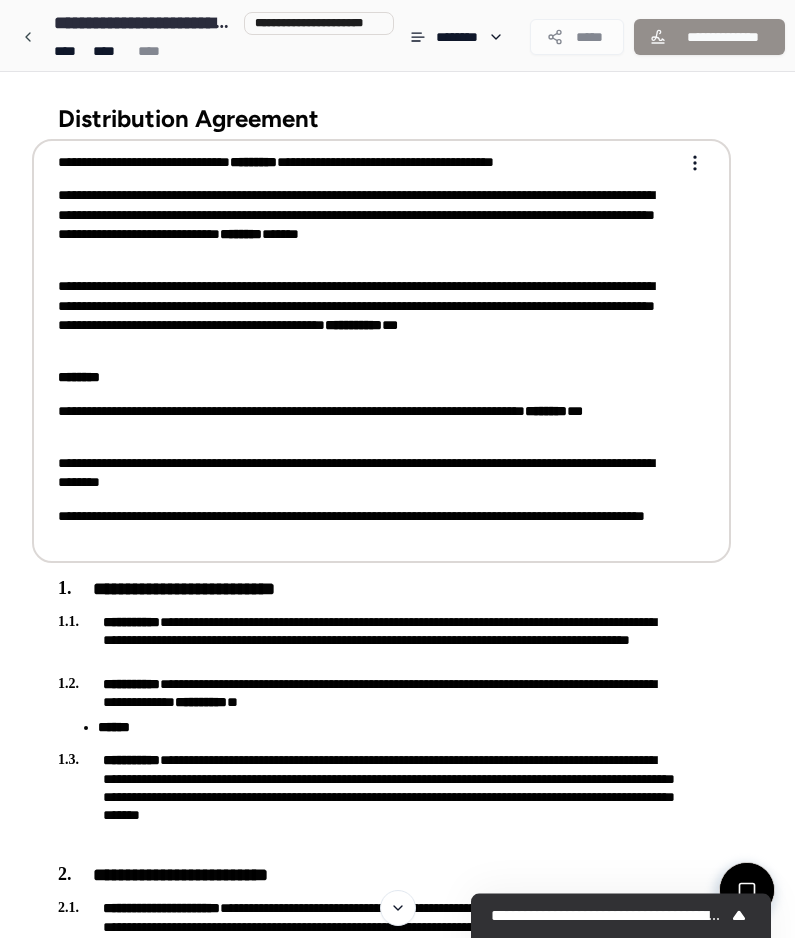 click on "[ADDRESS] [ADDRESS] [ADDRESS] [ADDRESS] [ADDRESS] [ADDRESS] Distribution Agreement [ADDRESS]
[ADDRESS]
[ADDRESS]
[ADDRESS]
[ADDRESS]
[ADDRESS]
[ADDRESS]
[ADDRESS]" at bounding box center (397, 1850) 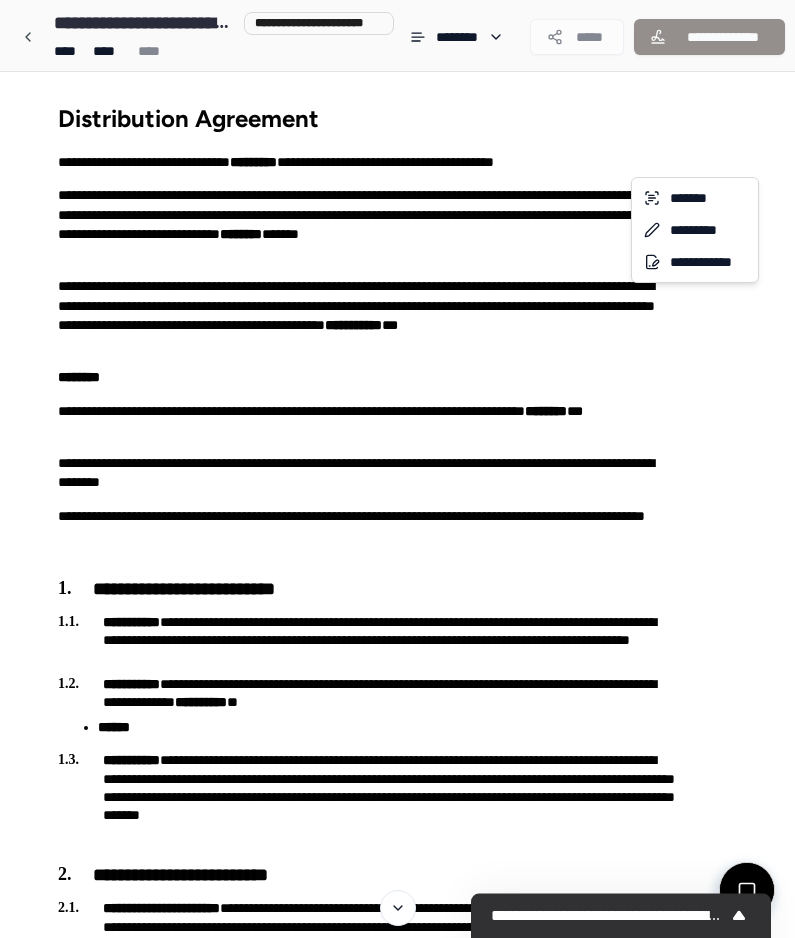 click on "[ADDRESS] [ADDRESS] [ADDRESS] [ADDRESS] [ADDRESS] [ADDRESS] Distribution Agreement [ADDRESS]
[ADDRESS]
[ADDRESS]
[ADDRESS]
[ADDRESS]
[ADDRESS]
[ADDRESS]
[ADDRESS]" at bounding box center [397, 1850] 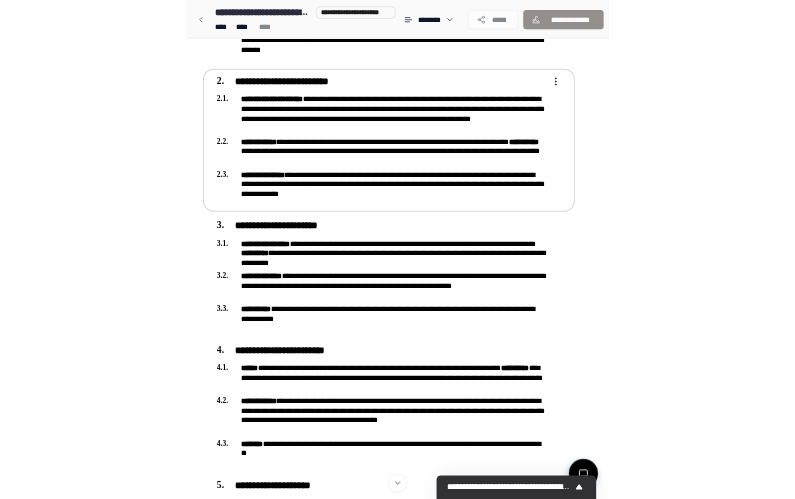 scroll, scrollTop: 717, scrollLeft: 0, axis: vertical 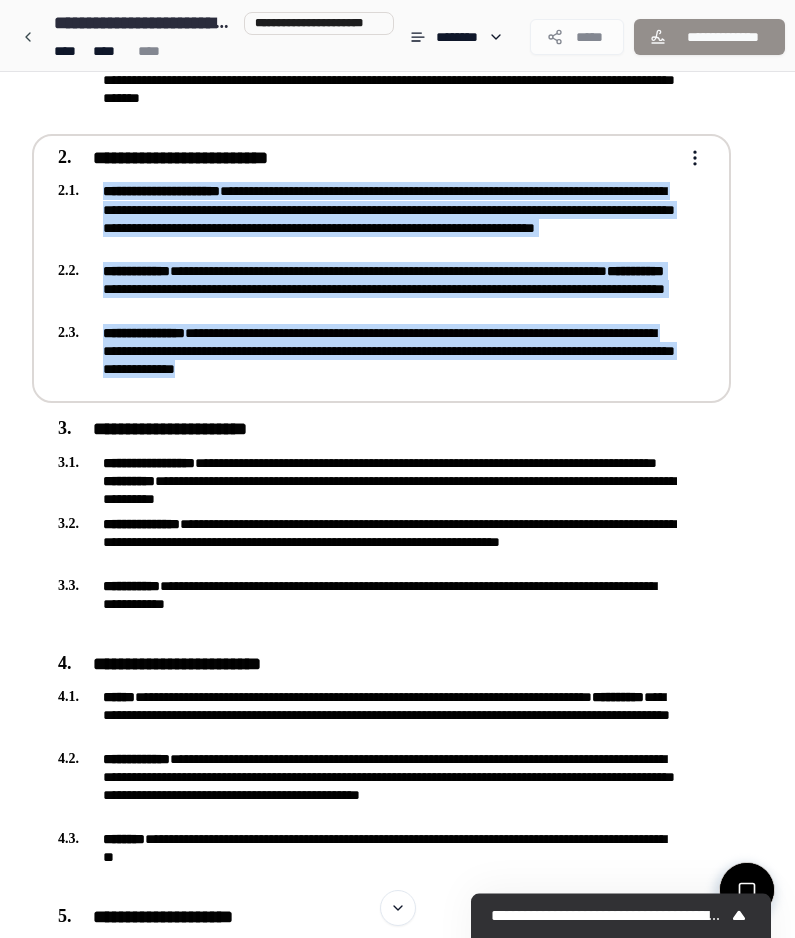 drag, startPoint x: 513, startPoint y: 375, endPoint x: 92, endPoint y: 195, distance: 457.8657 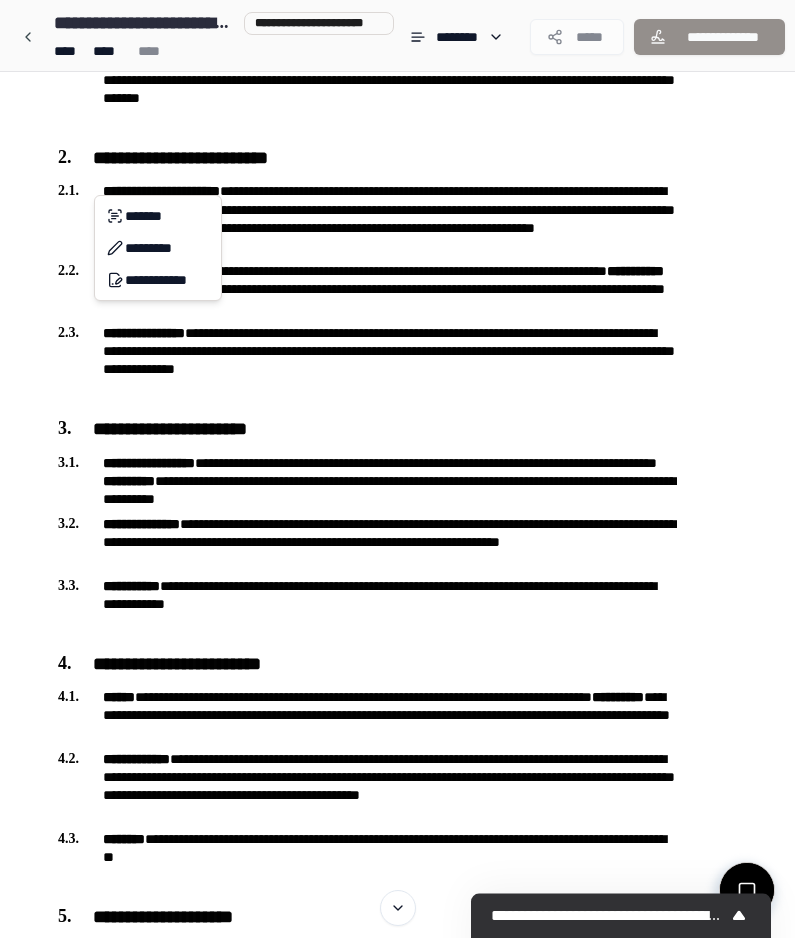 click on "[ADDRESS] [ADDRESS] [ADDRESS] [ADDRESS] [ADDRESS] [ADDRESS] Distribution Agreement [ADDRESS]
[ADDRESS]
[ADDRESS]
[ADDRESS]
[ADDRESS]
[ADDRESS]
[ADDRESS]
[ADDRESS]" at bounding box center (397, 1133) 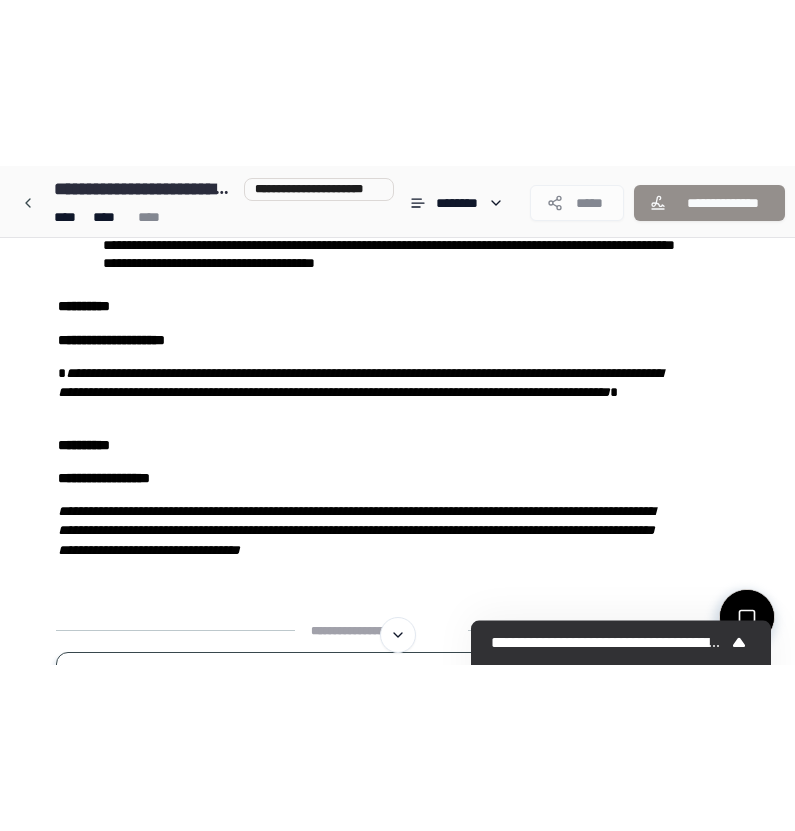 scroll, scrollTop: 2837, scrollLeft: 0, axis: vertical 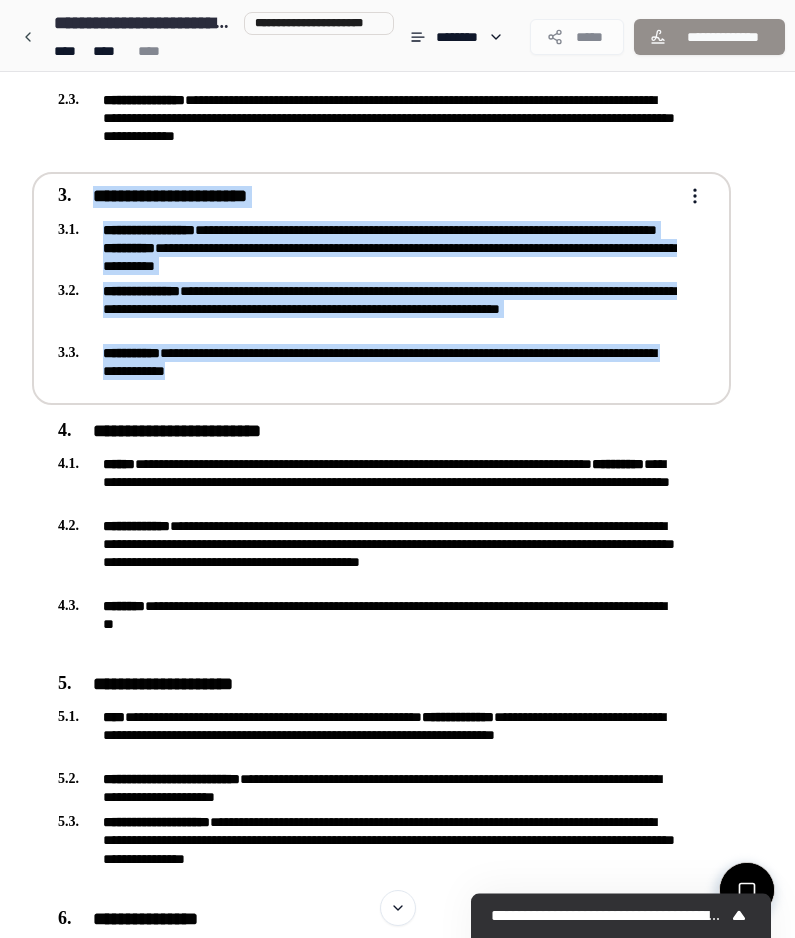 drag, startPoint x: 292, startPoint y: 378, endPoint x: 45, endPoint y: 195, distance: 307.40527 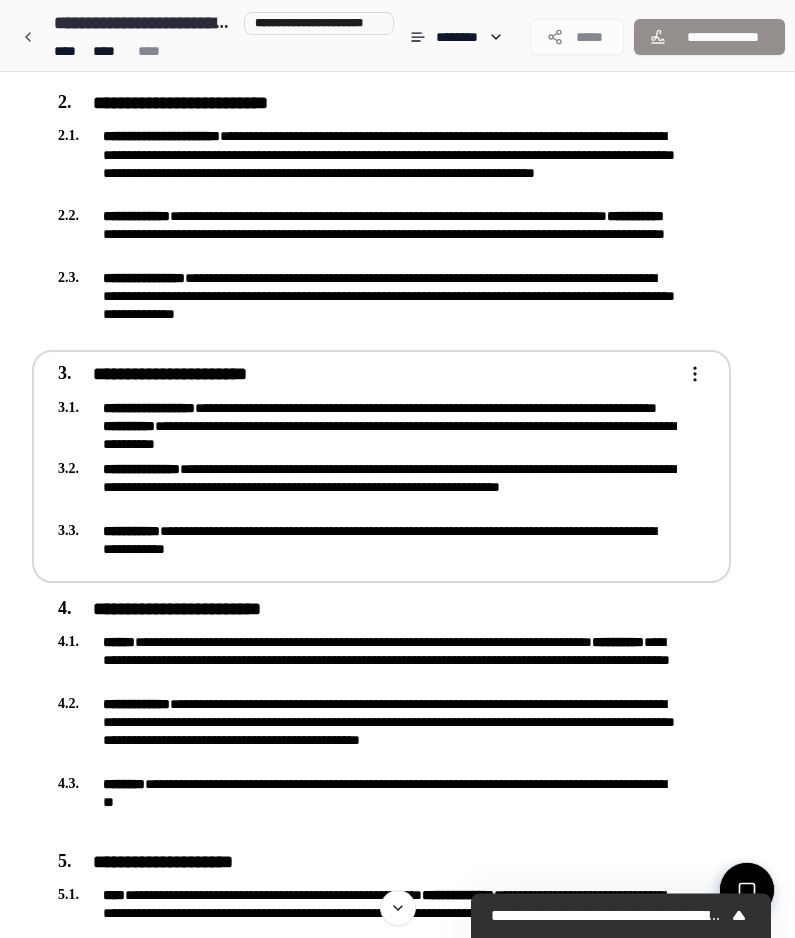 scroll, scrollTop: 2762, scrollLeft: 0, axis: vertical 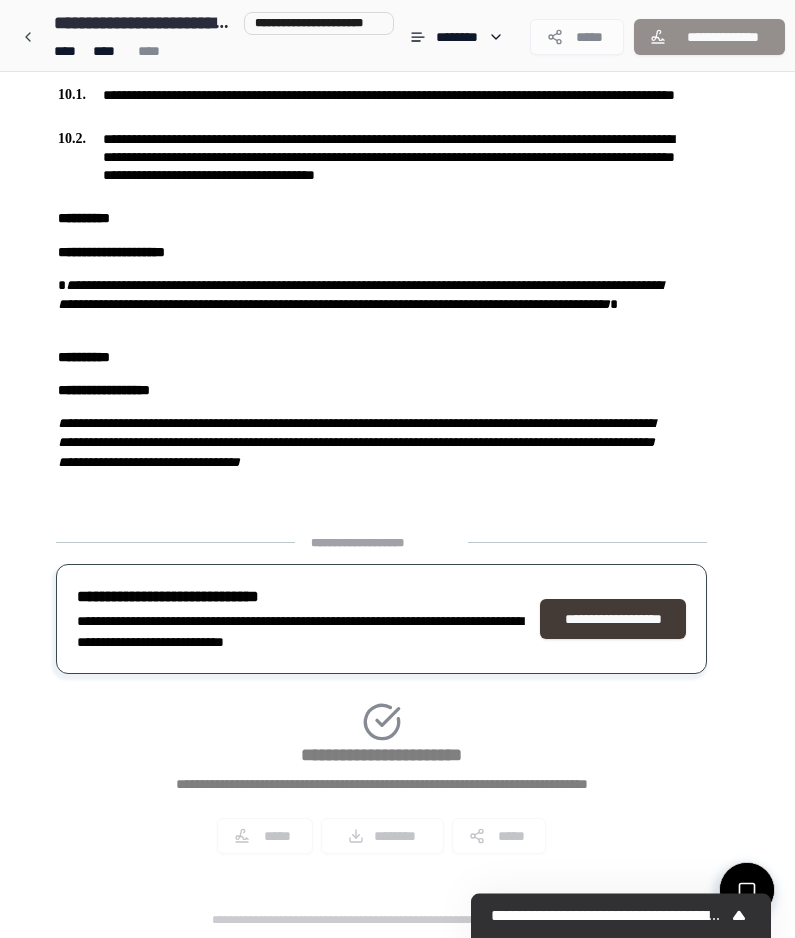 click on "**********" at bounding box center [613, 619] 